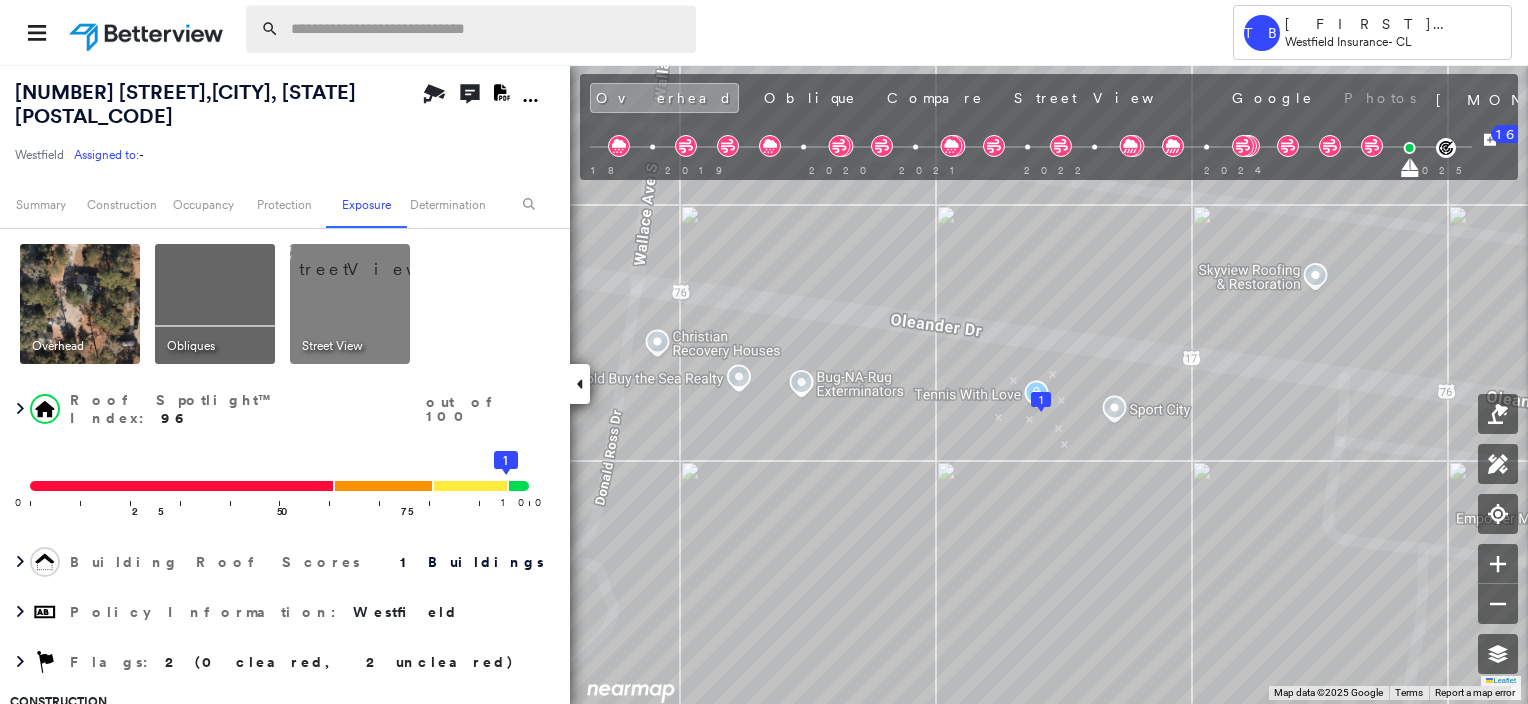 scroll, scrollTop: 0, scrollLeft: 0, axis: both 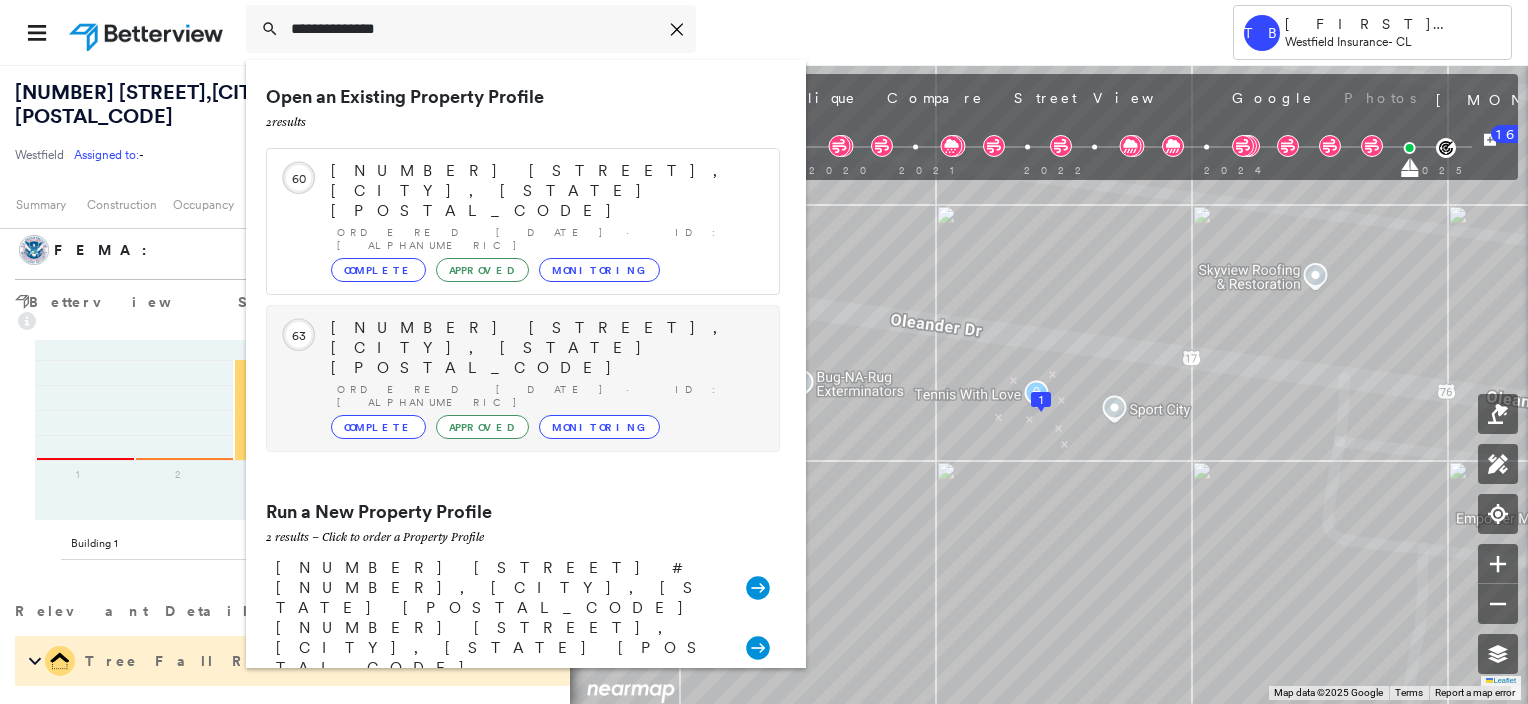 type on "**********" 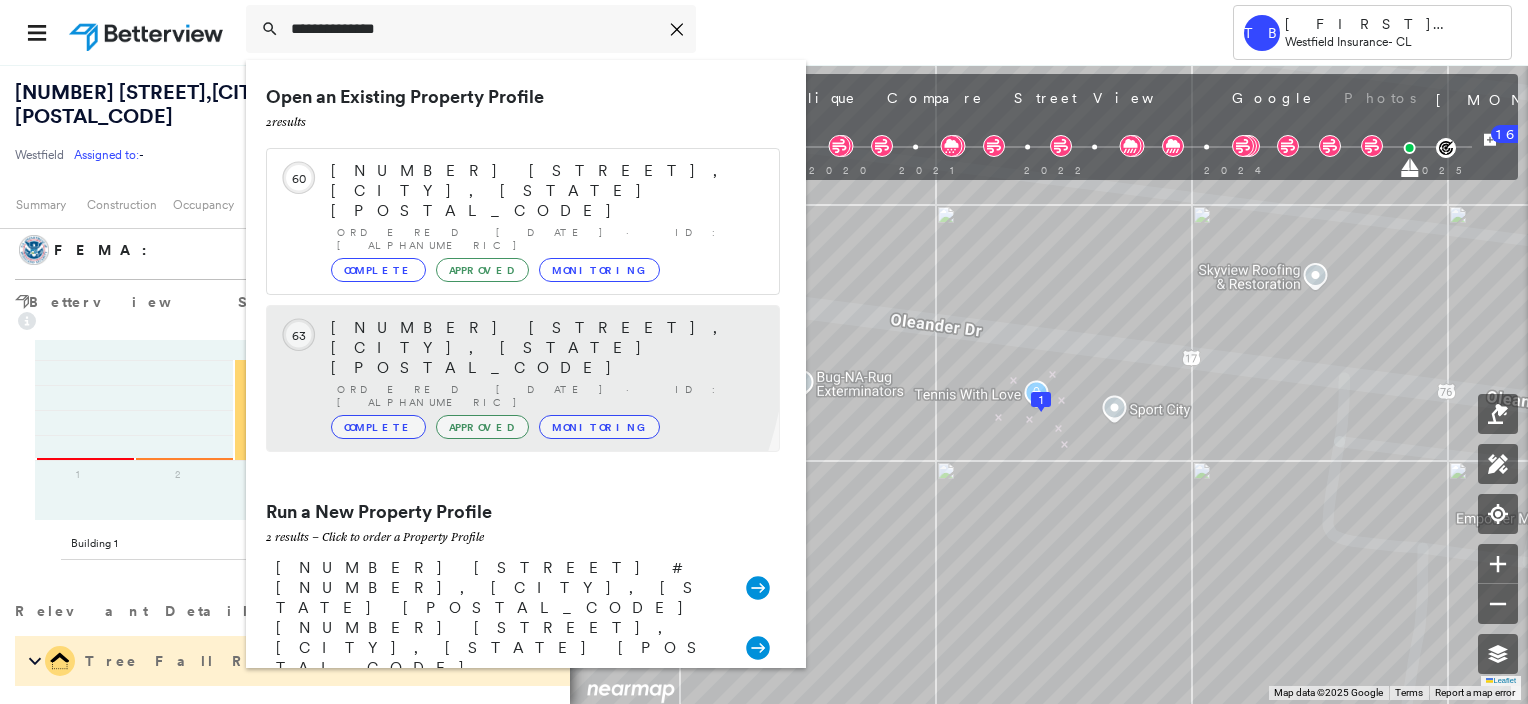 click on "[NUMBER] [STREET], [CITY], [STATE] [POSTAL_CODE]" at bounding box center [545, 348] 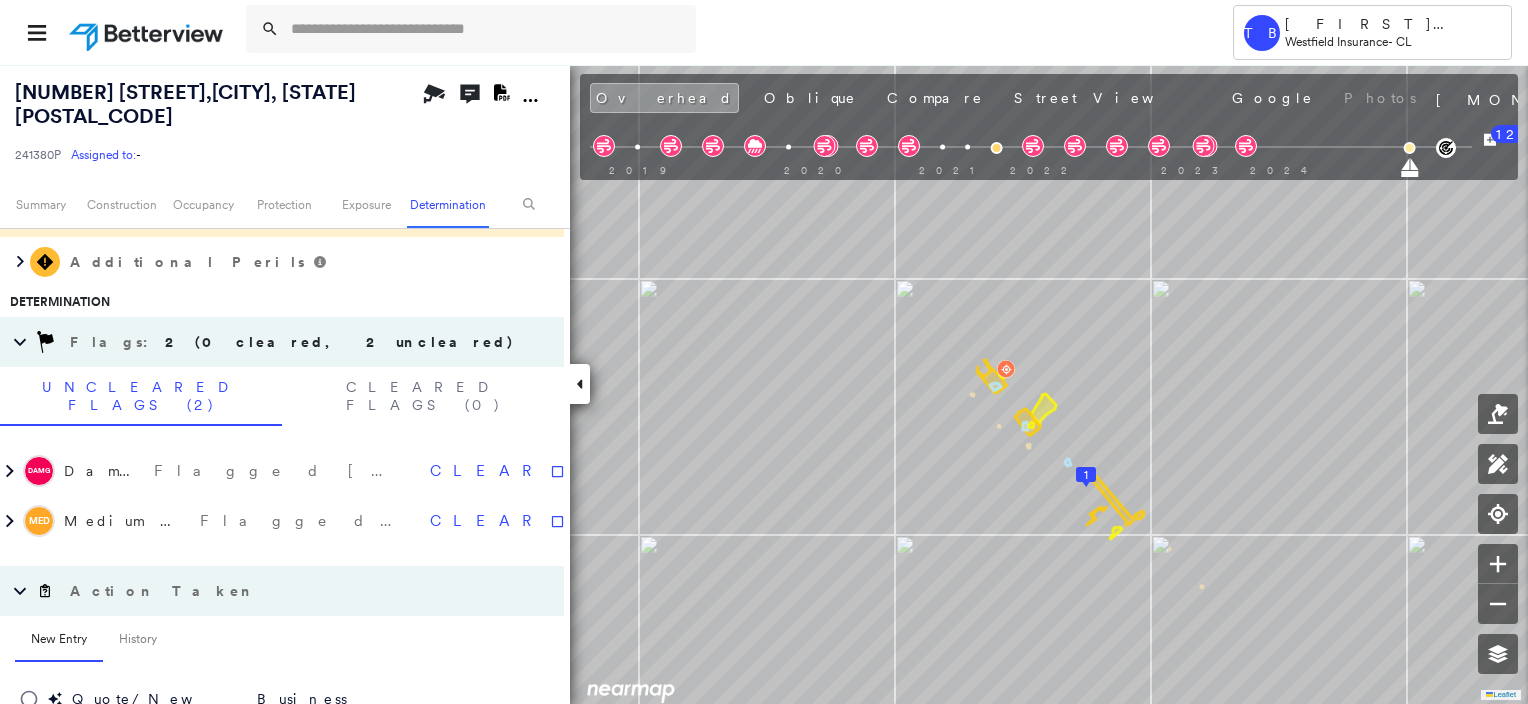 scroll, scrollTop: 1077, scrollLeft: 0, axis: vertical 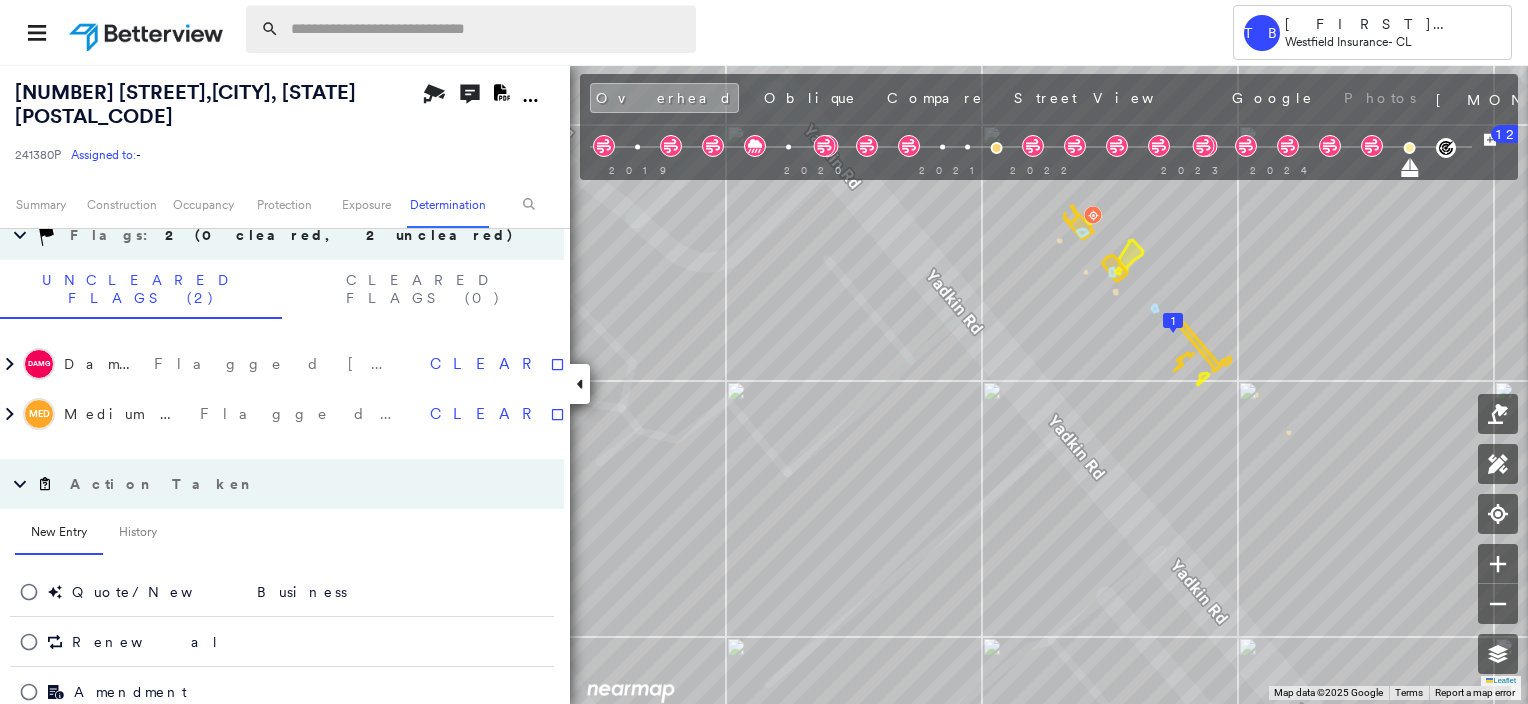 click at bounding box center (487, 29) 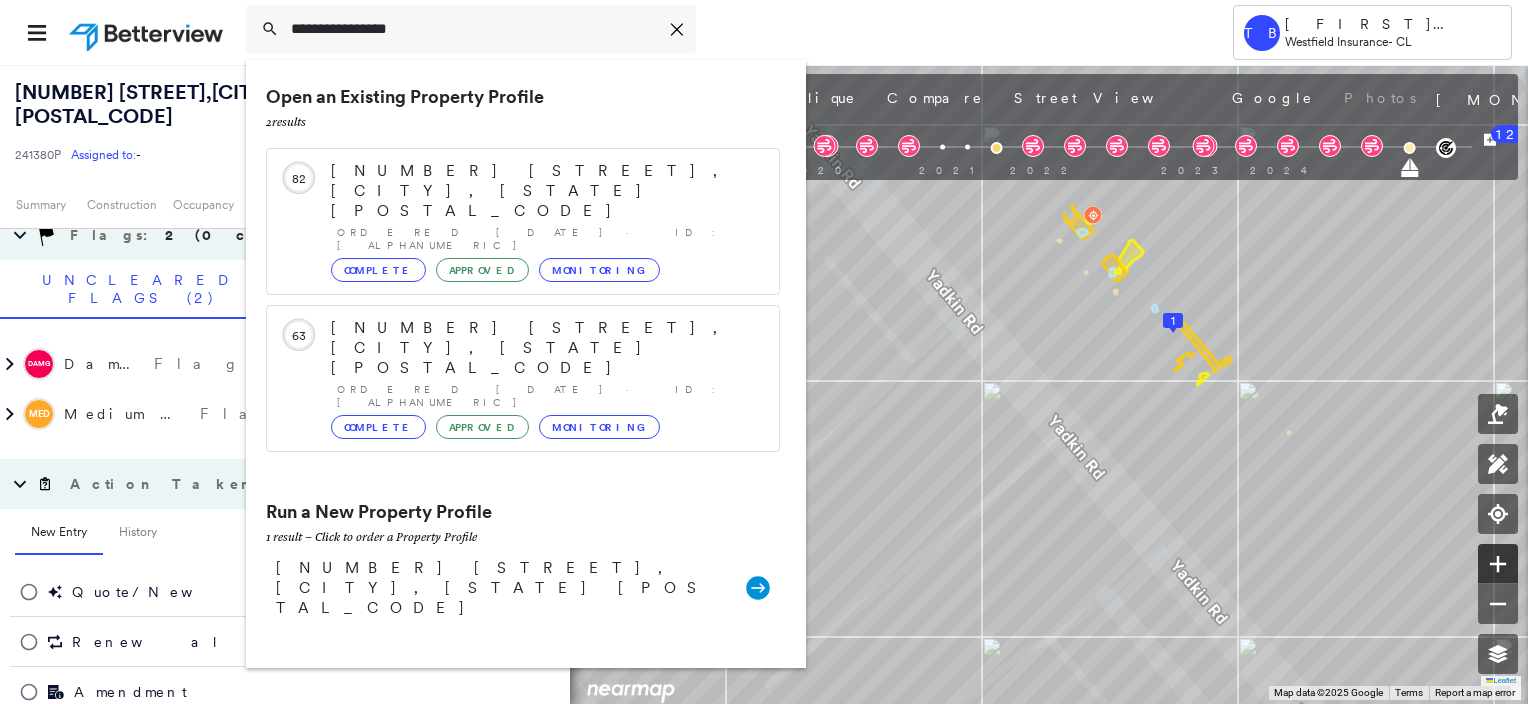 type on "**********" 